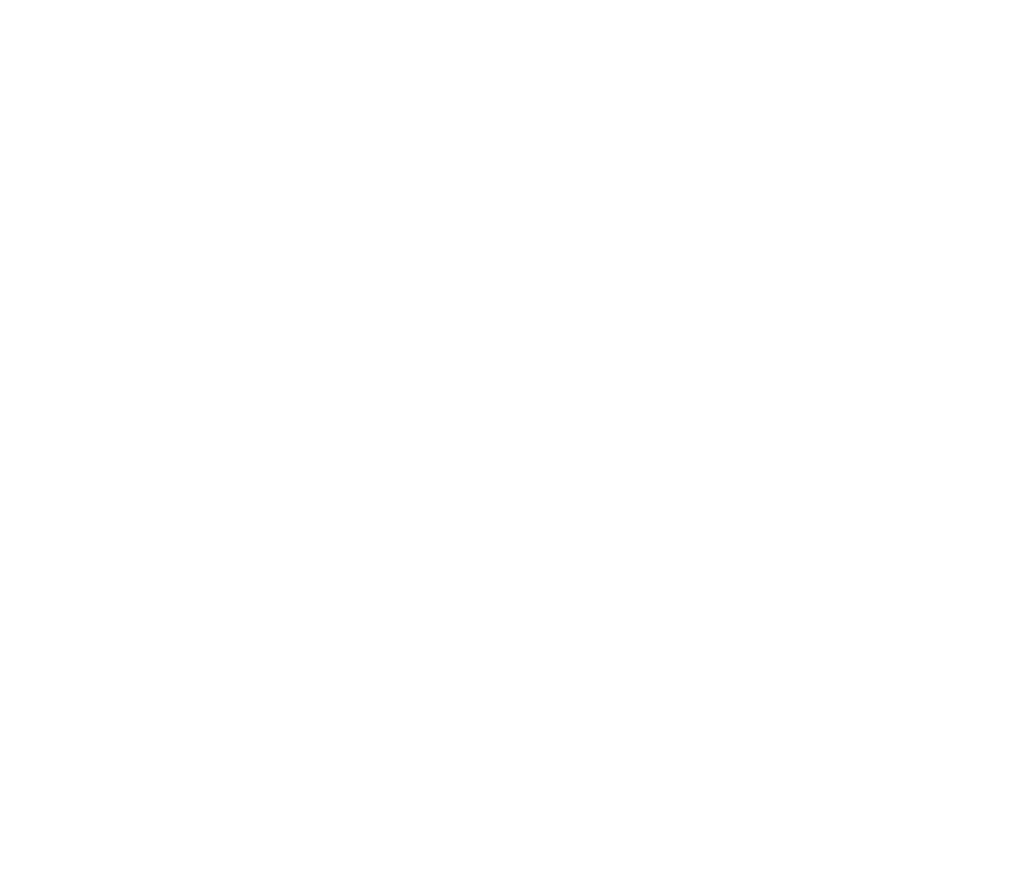 scroll, scrollTop: 0, scrollLeft: 0, axis: both 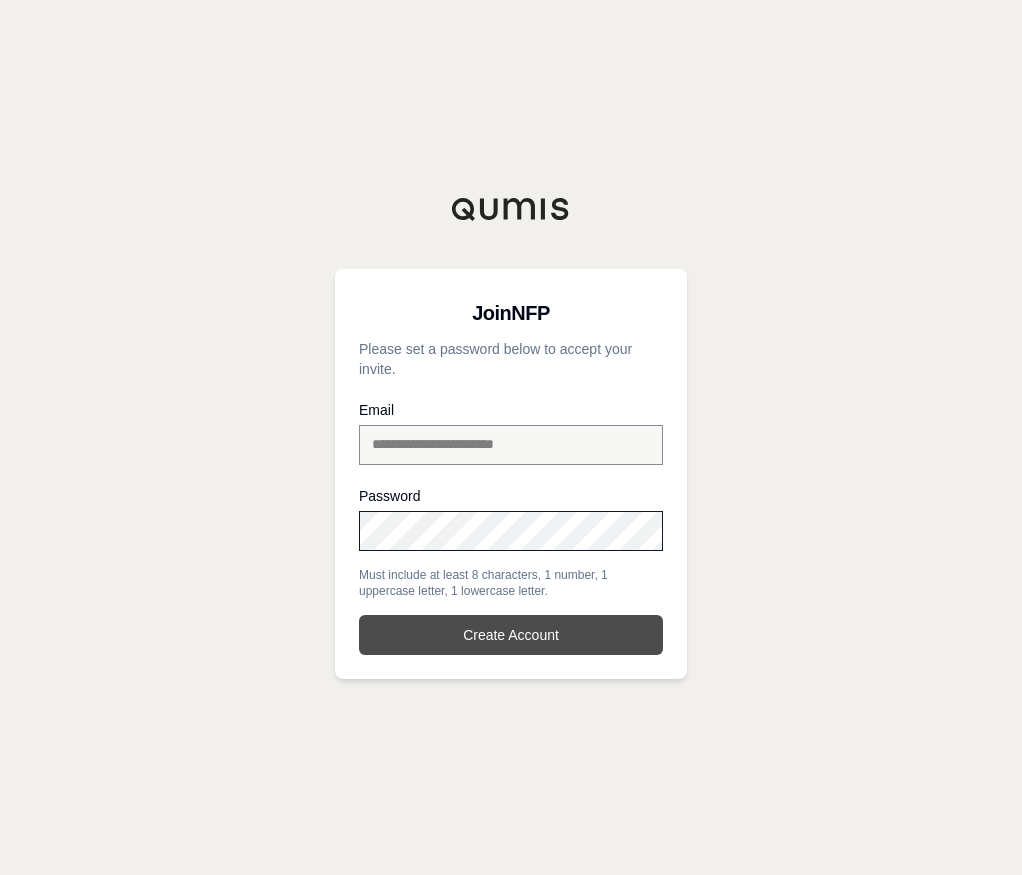 click on "Create Account" at bounding box center (511, 635) 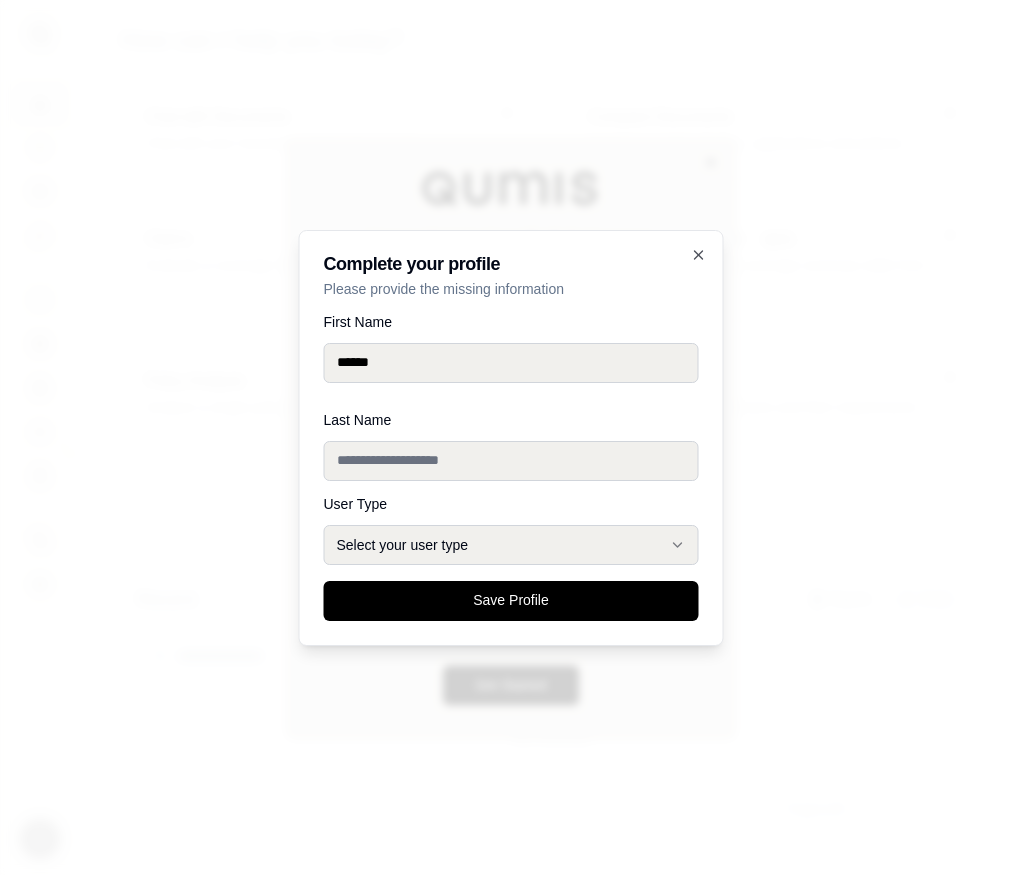 type on "******" 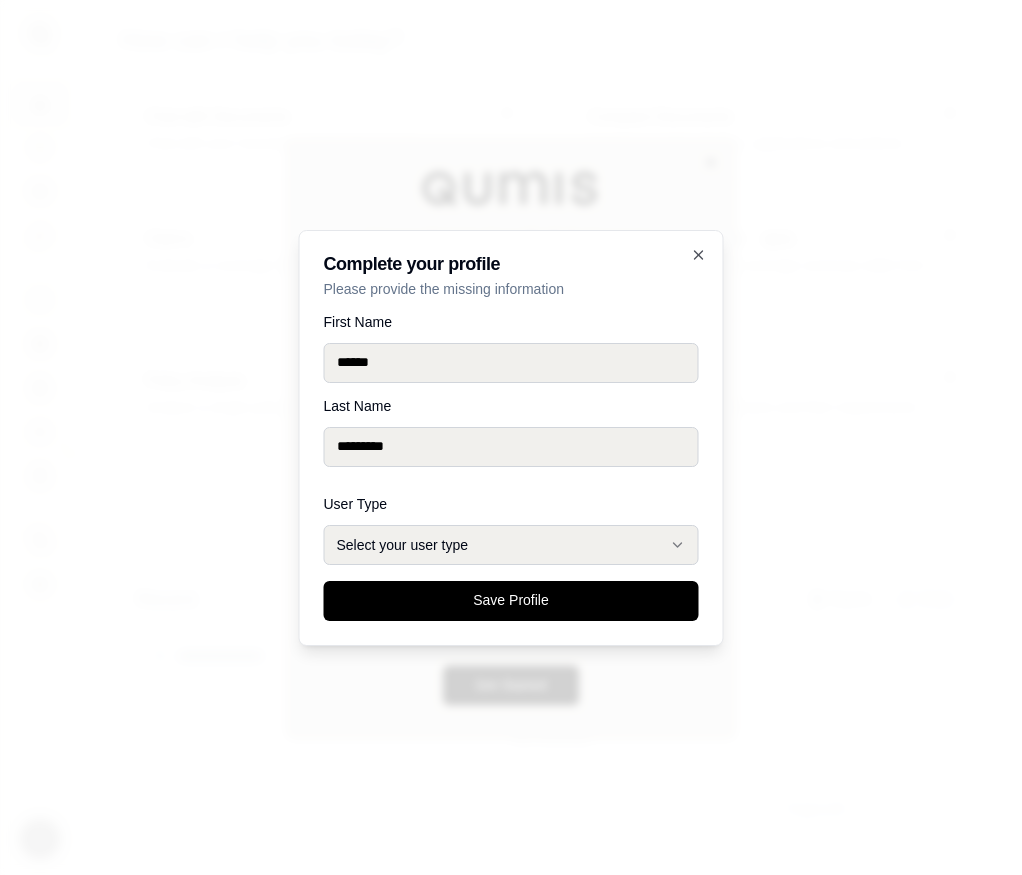 type on "*********" 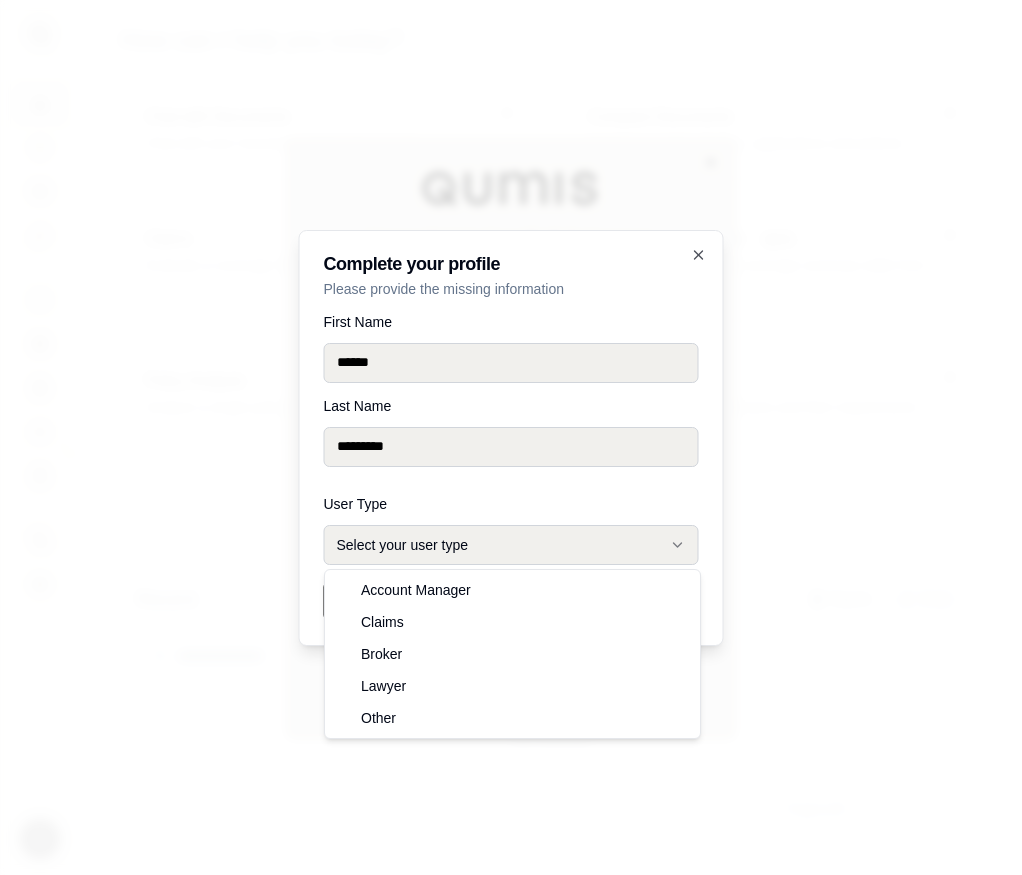 click 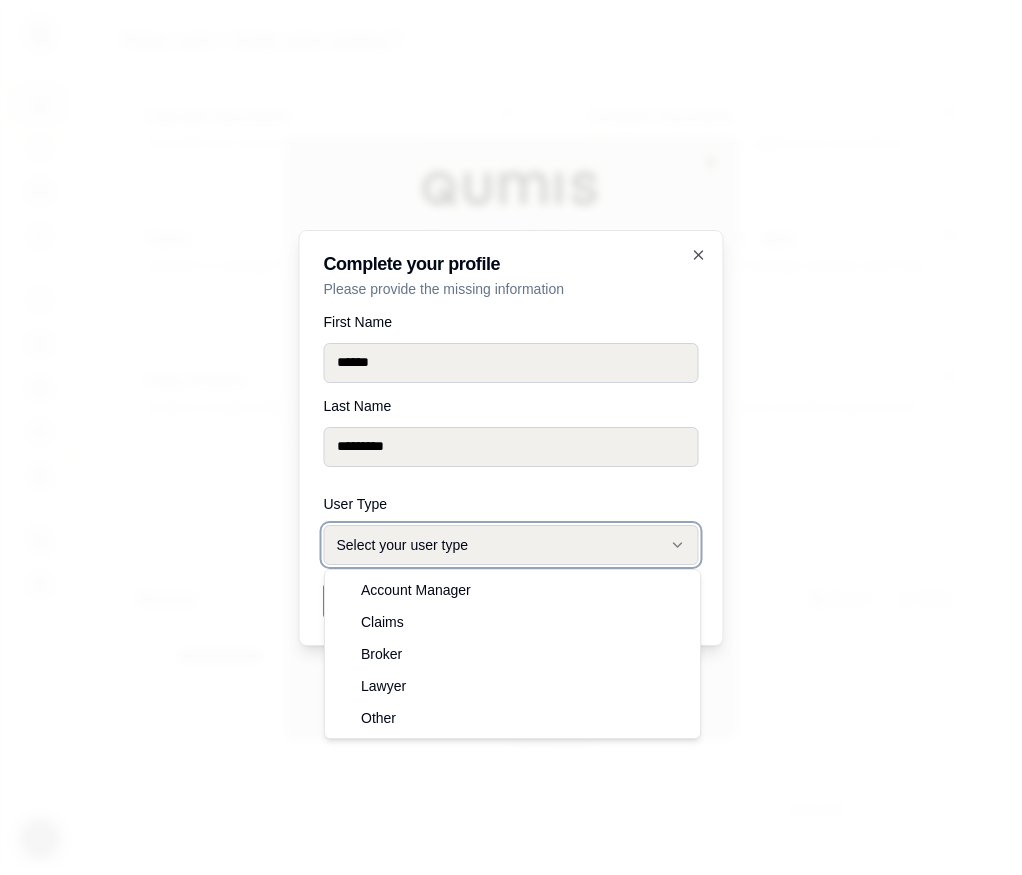 select on "*****" 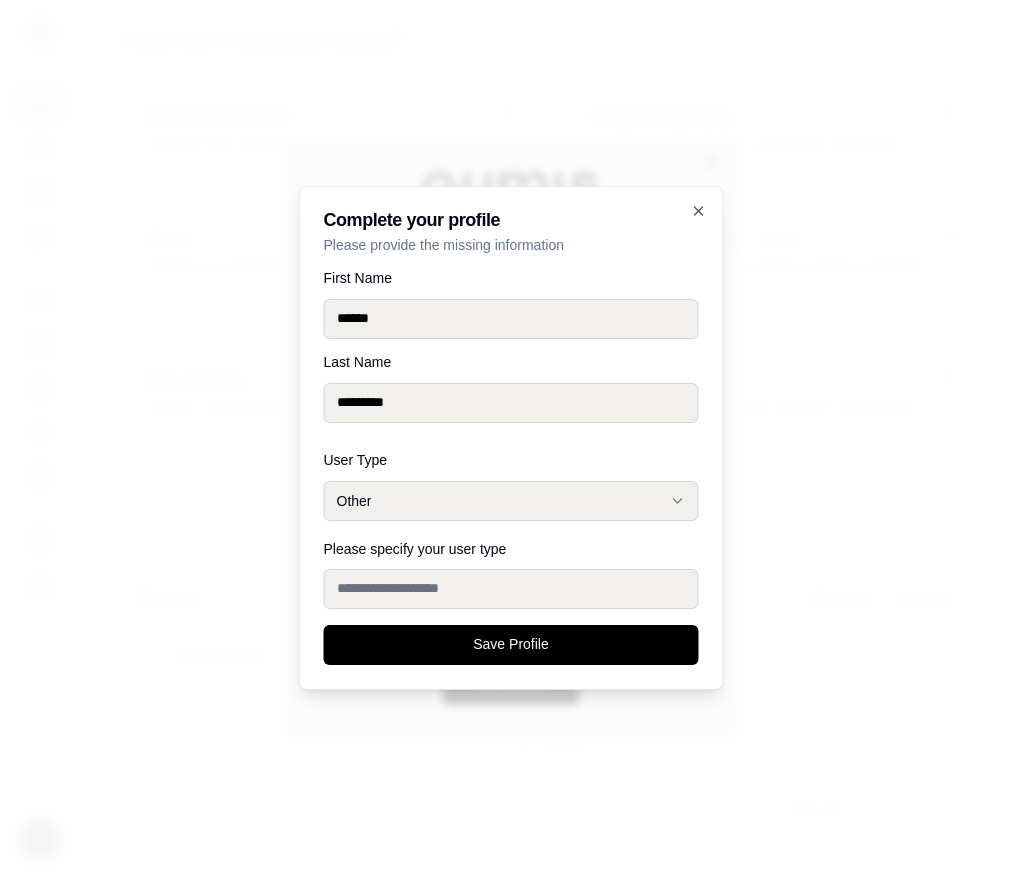 click on "Please specify your user type" at bounding box center (511, 589) 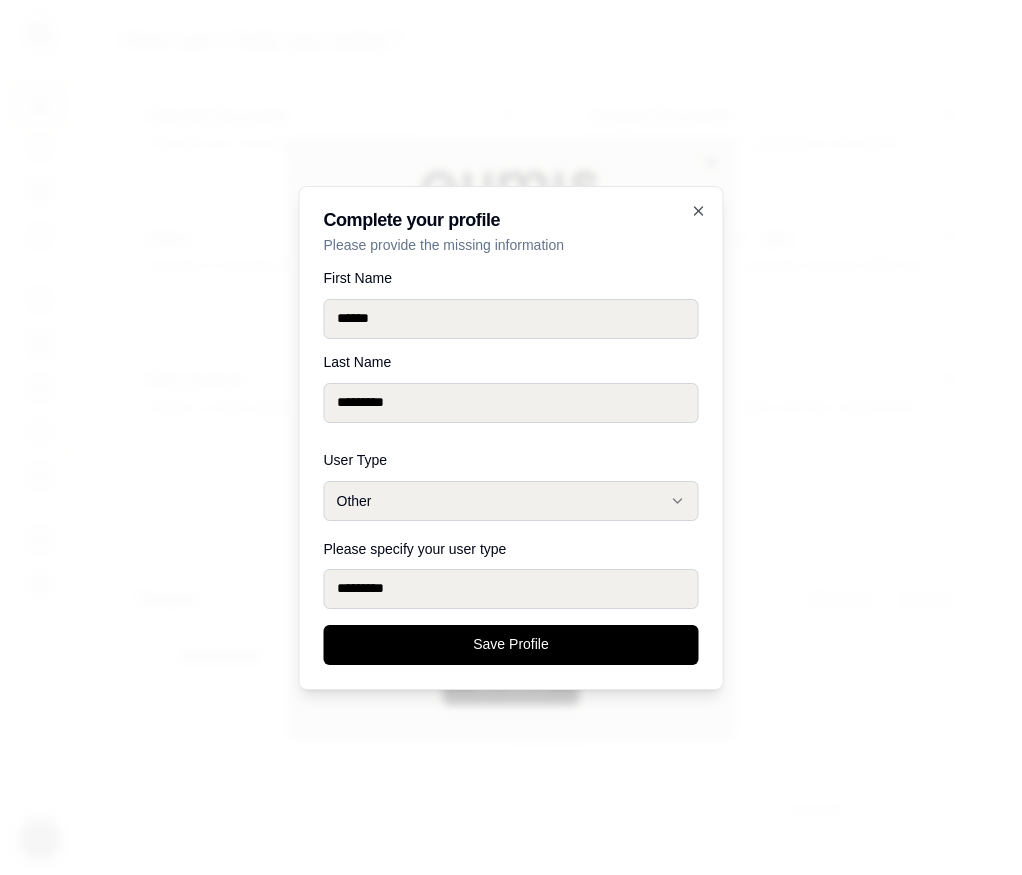 type on "*********" 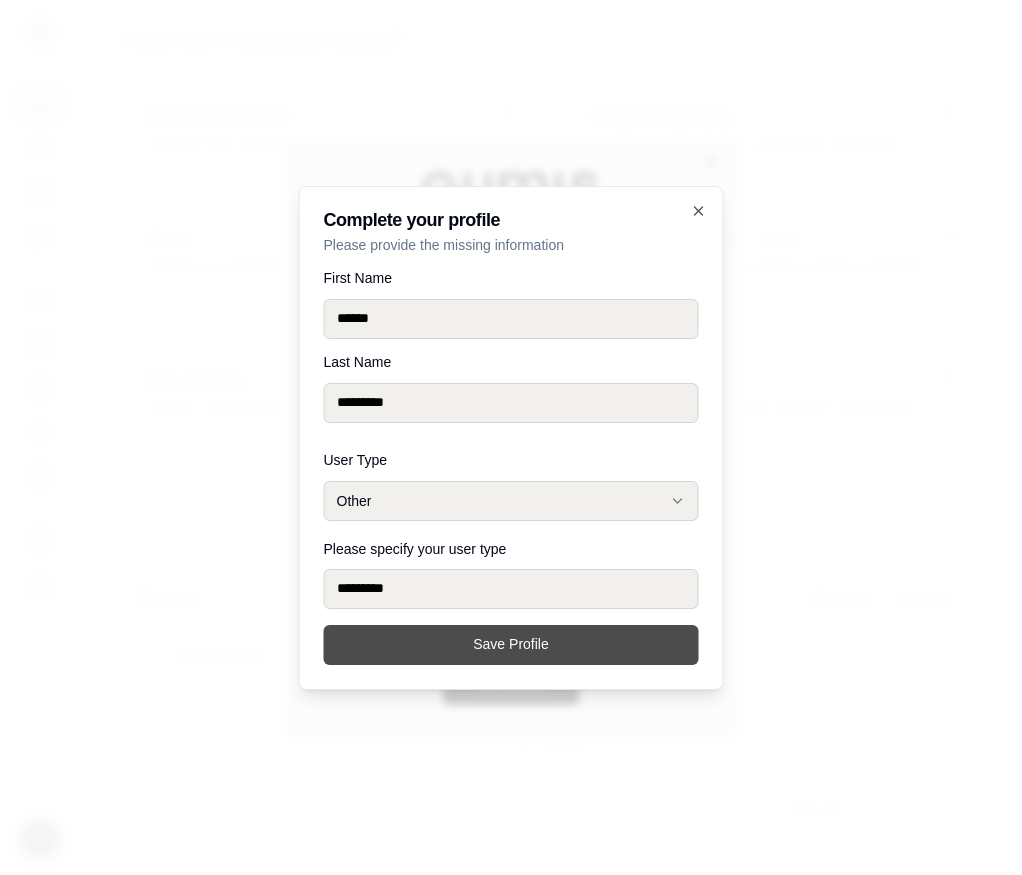 click on "Save Profile" at bounding box center [511, 645] 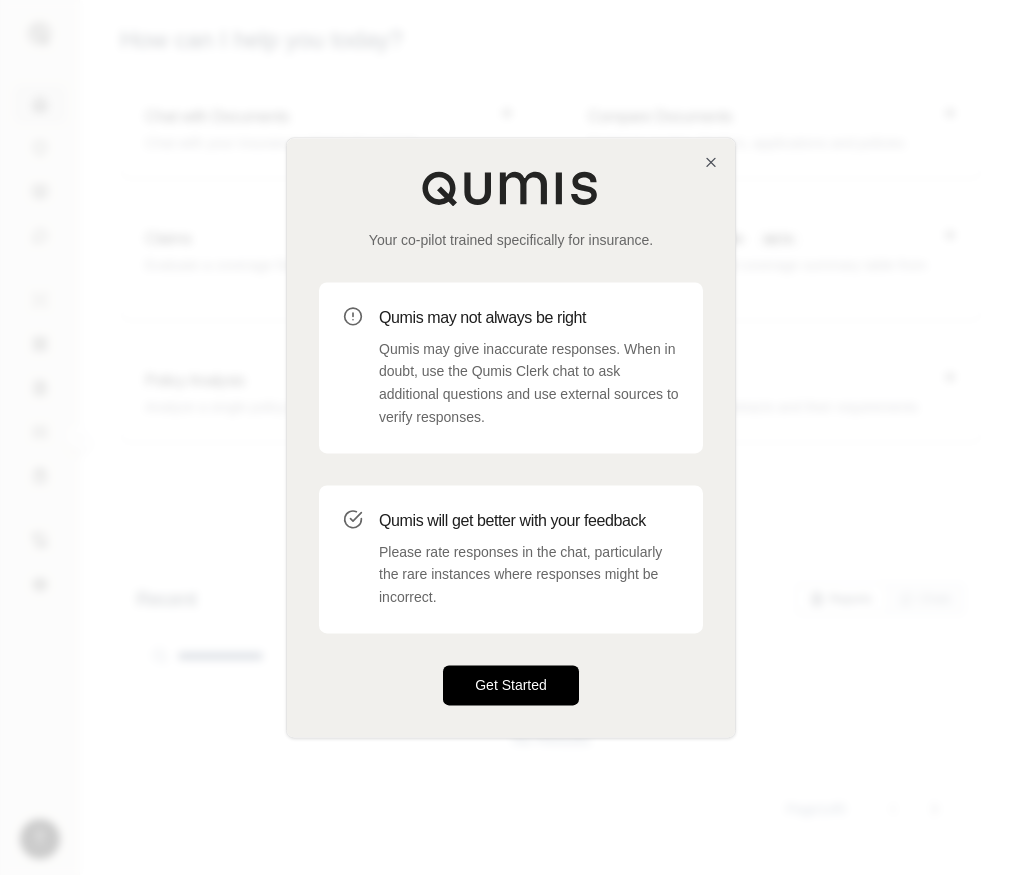 click on "Get Started" at bounding box center [511, 685] 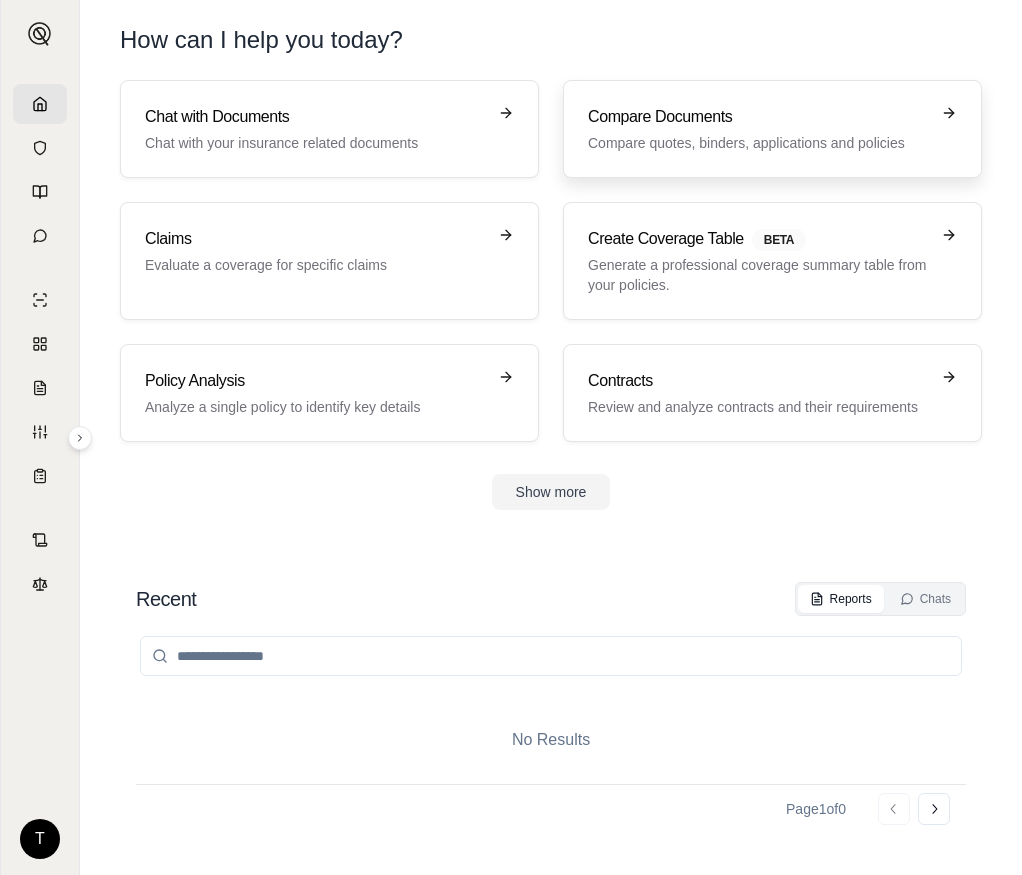 click on "Compare Documents" at bounding box center [758, 117] 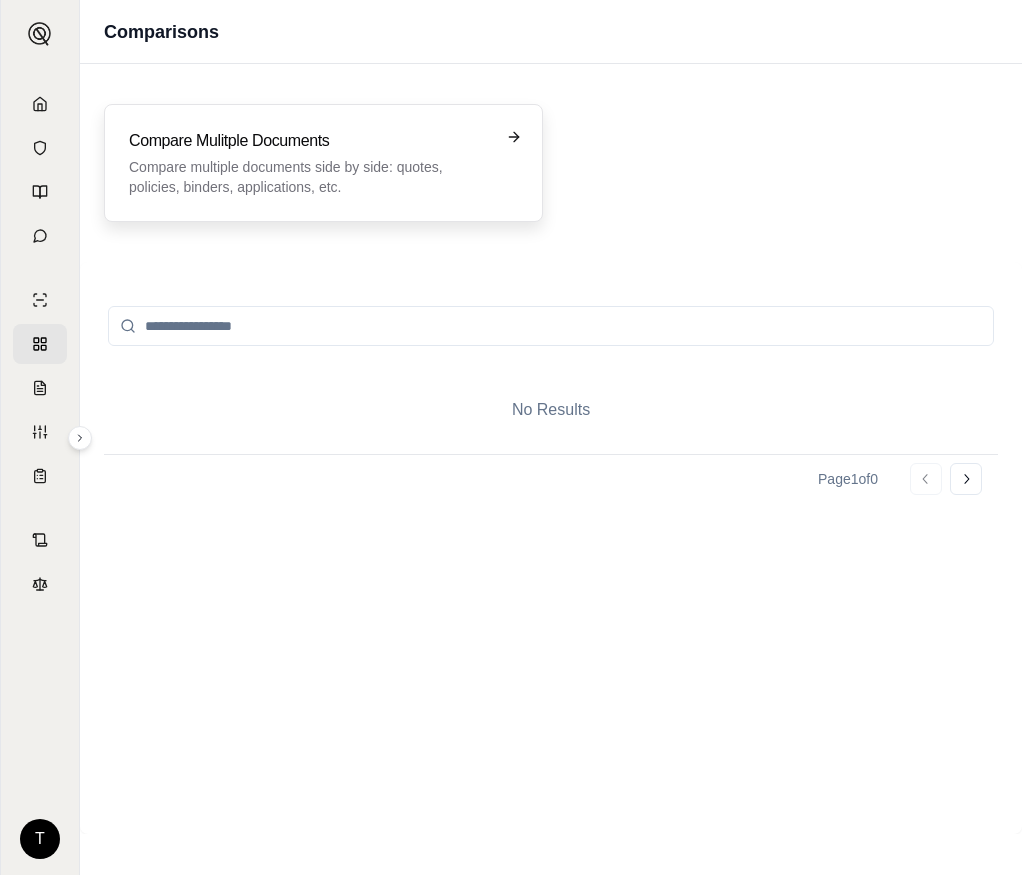 click on "Compare multiple documents side by side: quotes, policies, binders, applications, etc." at bounding box center (309, 177) 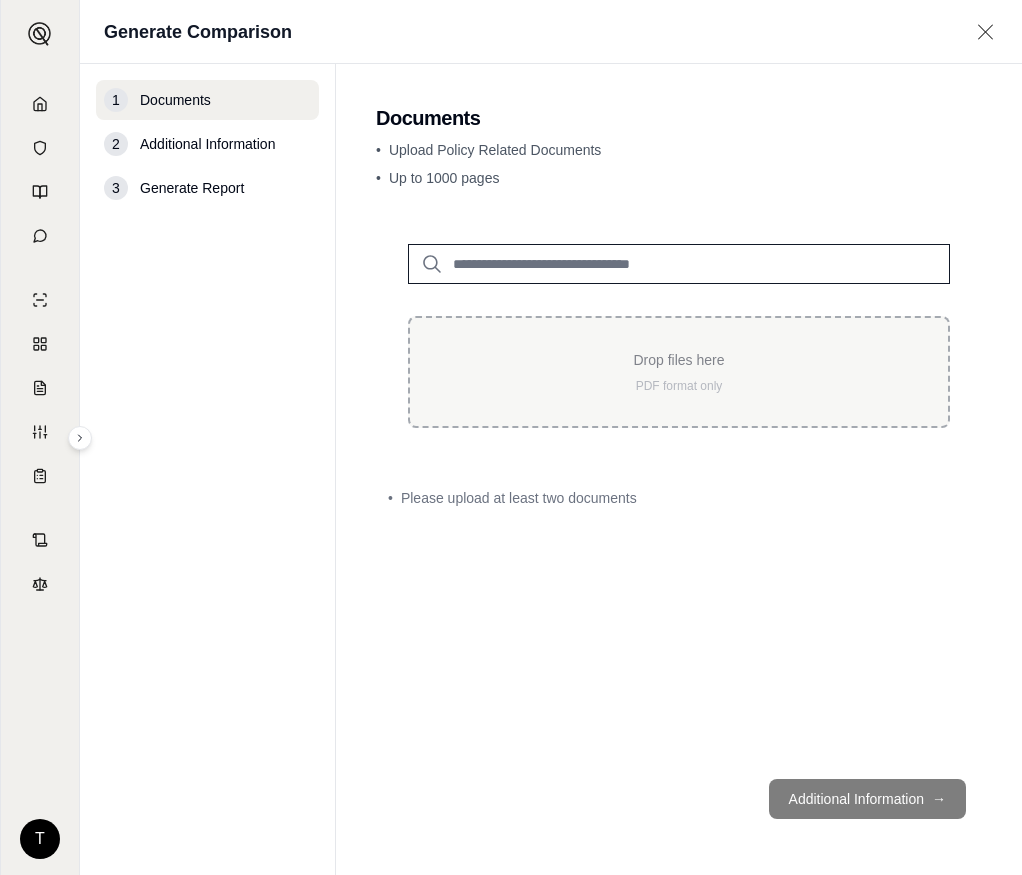 click on "Drop files here" at bounding box center (679, 360) 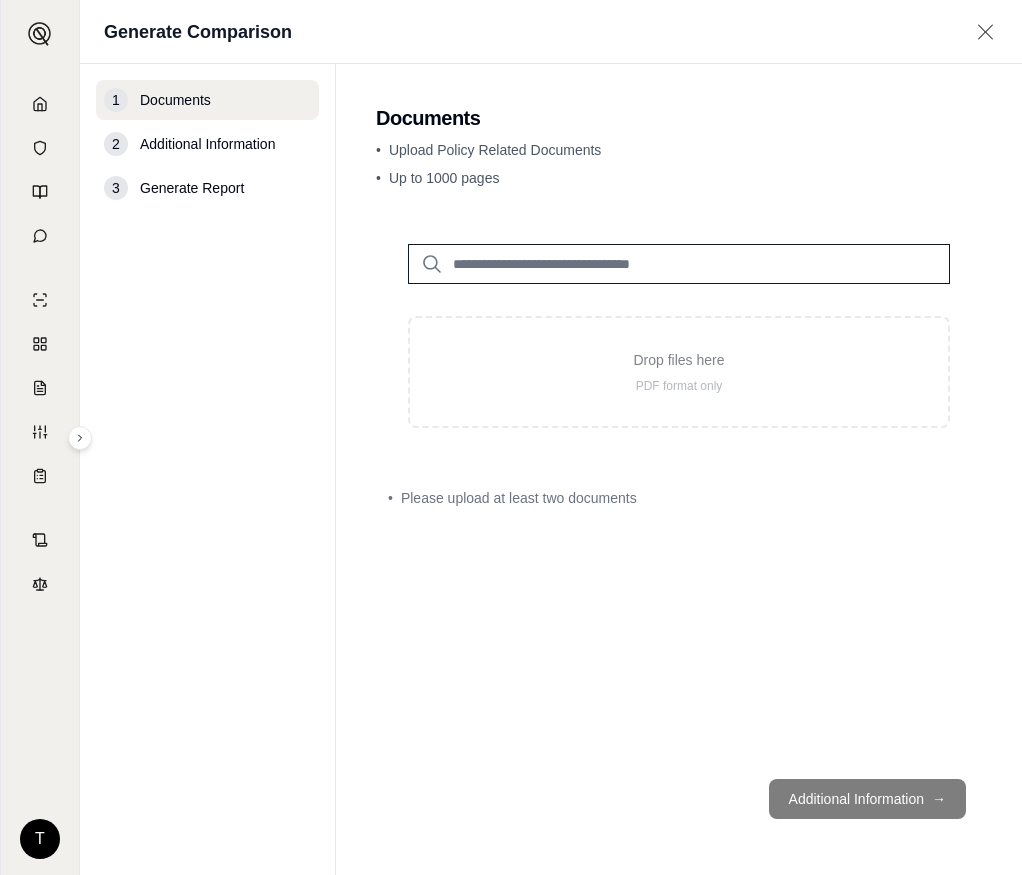 click on "Additional Information →" at bounding box center (679, 799) 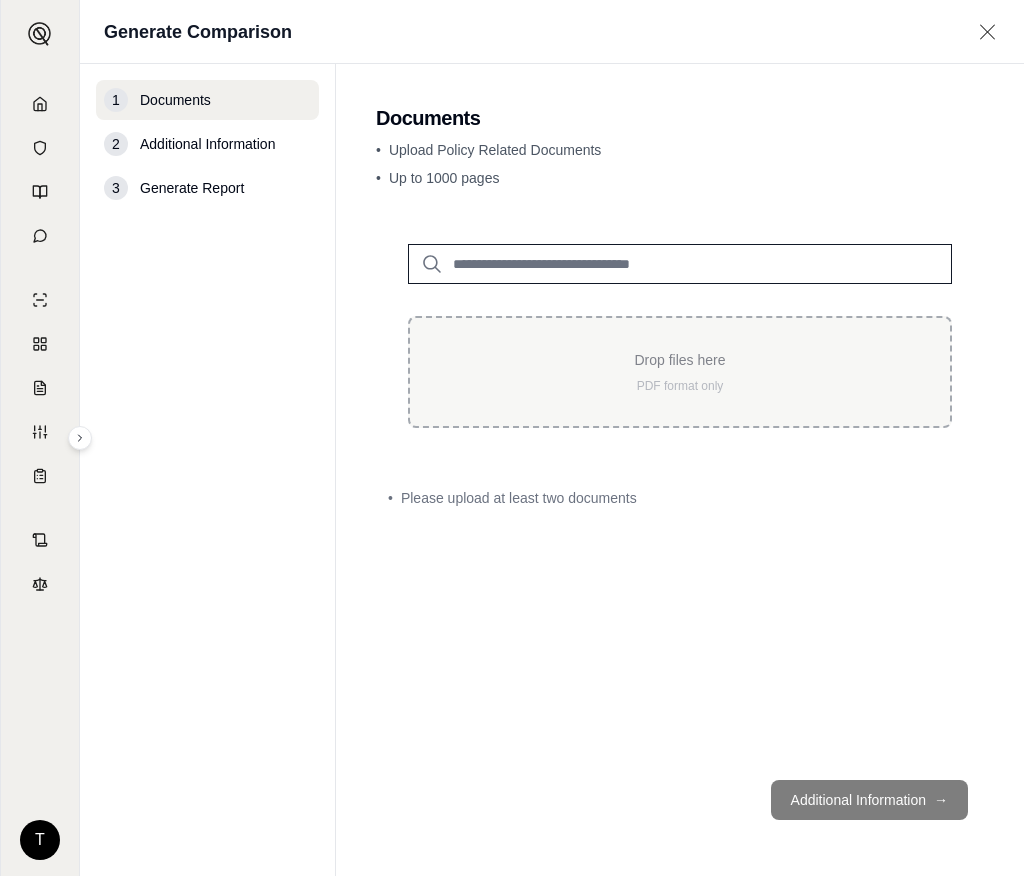click on "Drop files here" at bounding box center [680, 360] 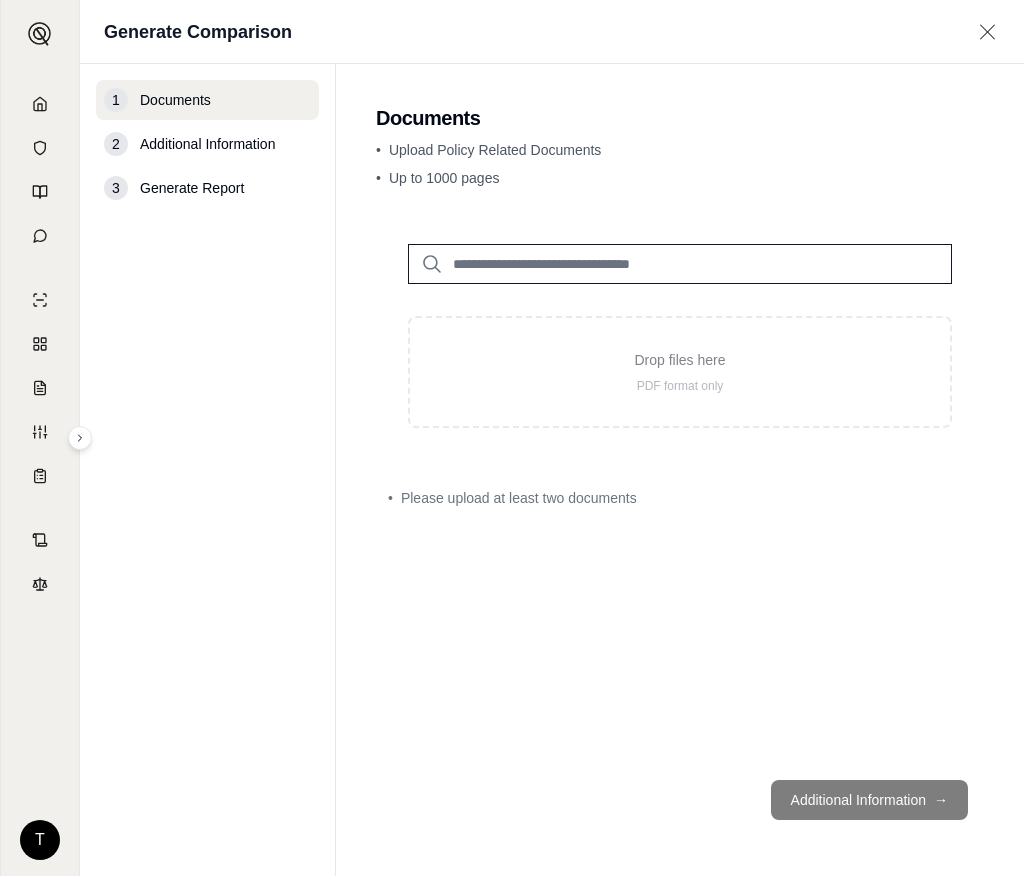 click 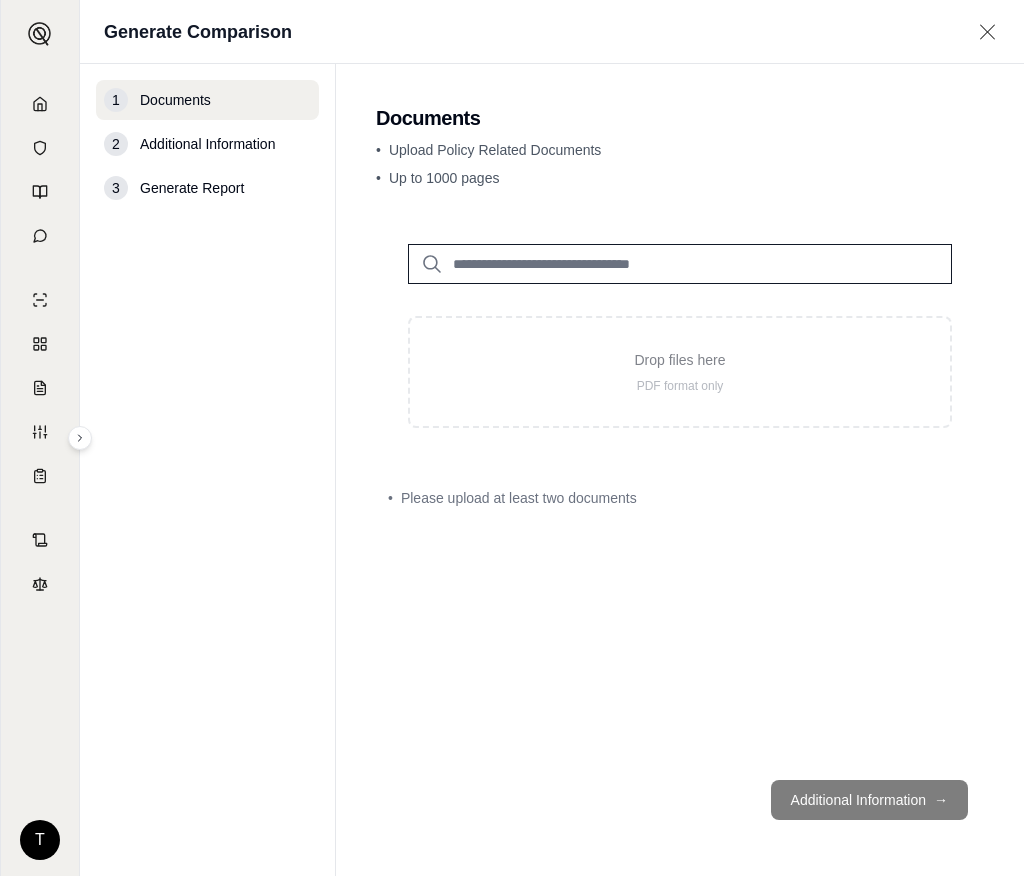 drag, startPoint x: 539, startPoint y: 382, endPoint x: 256, endPoint y: 375, distance: 283.08655 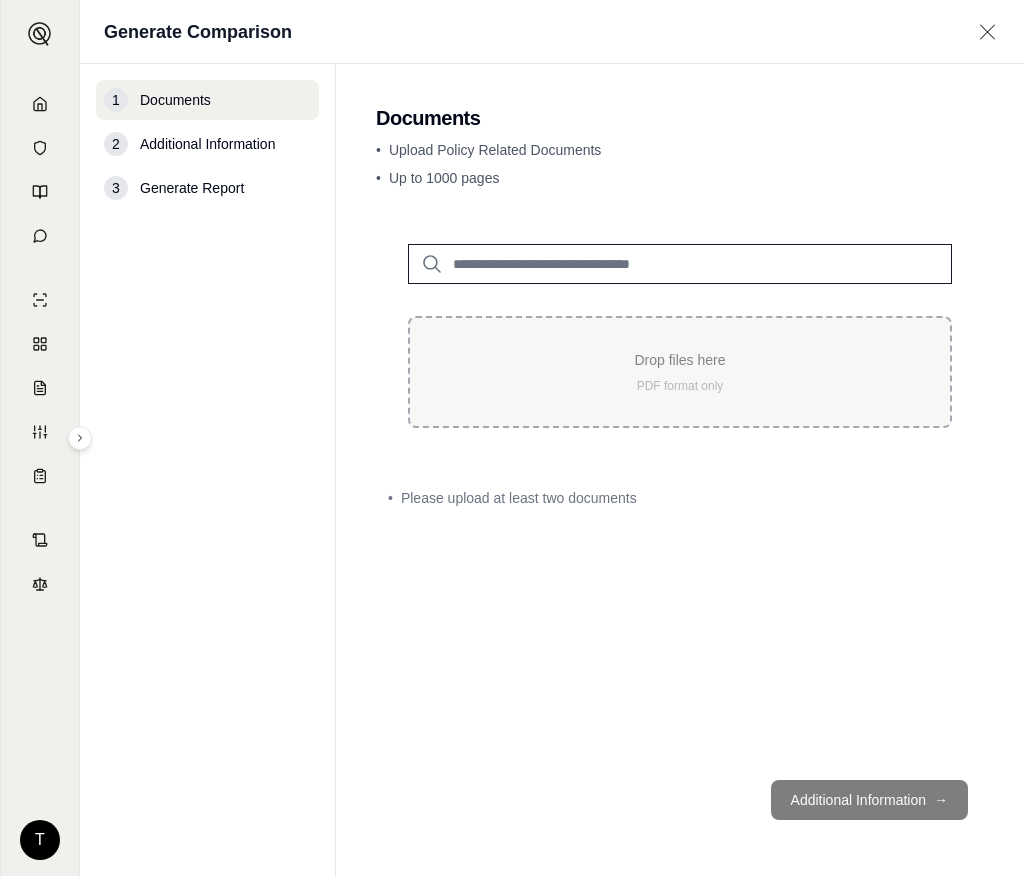 click on "Drop files here" at bounding box center [680, 360] 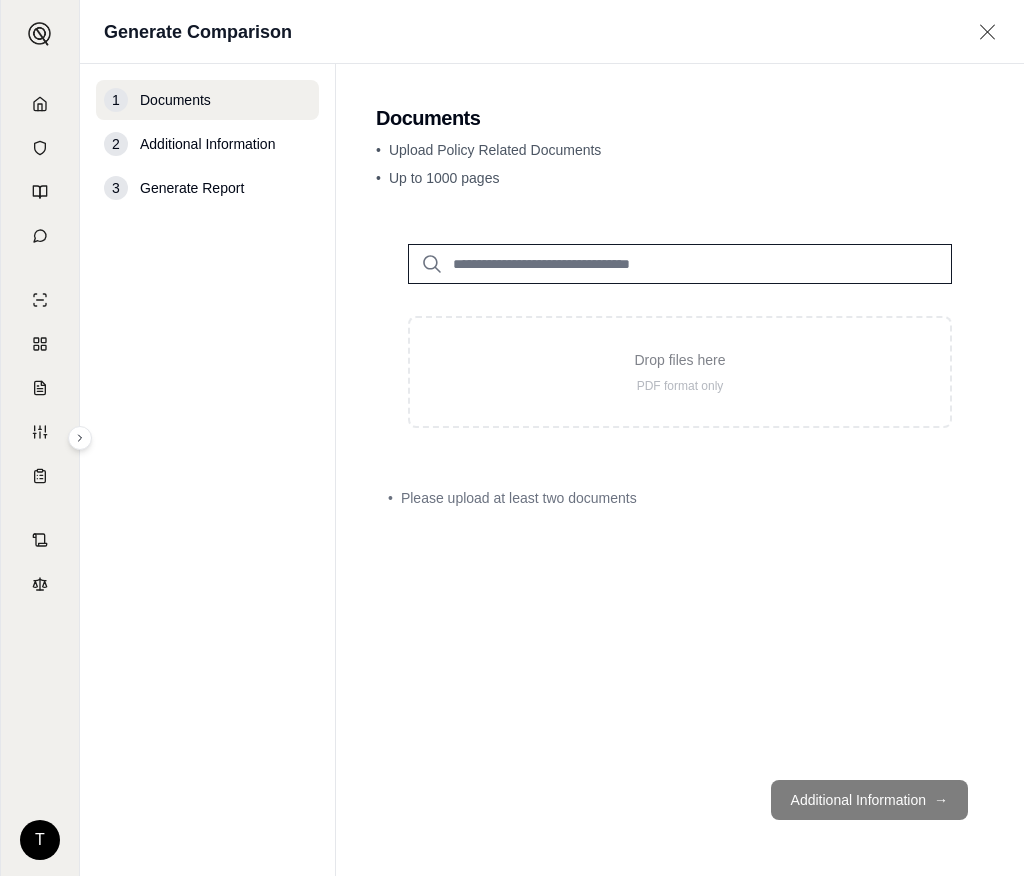 click at bounding box center (680, 264) 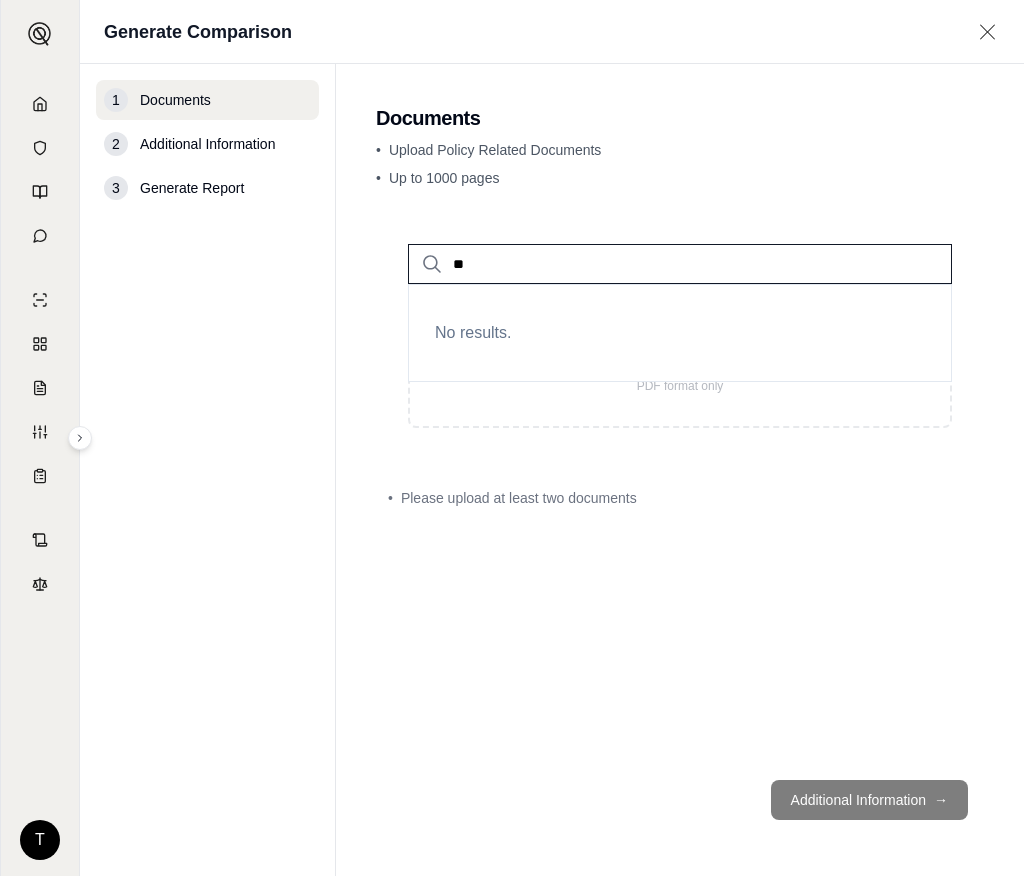 type on "*" 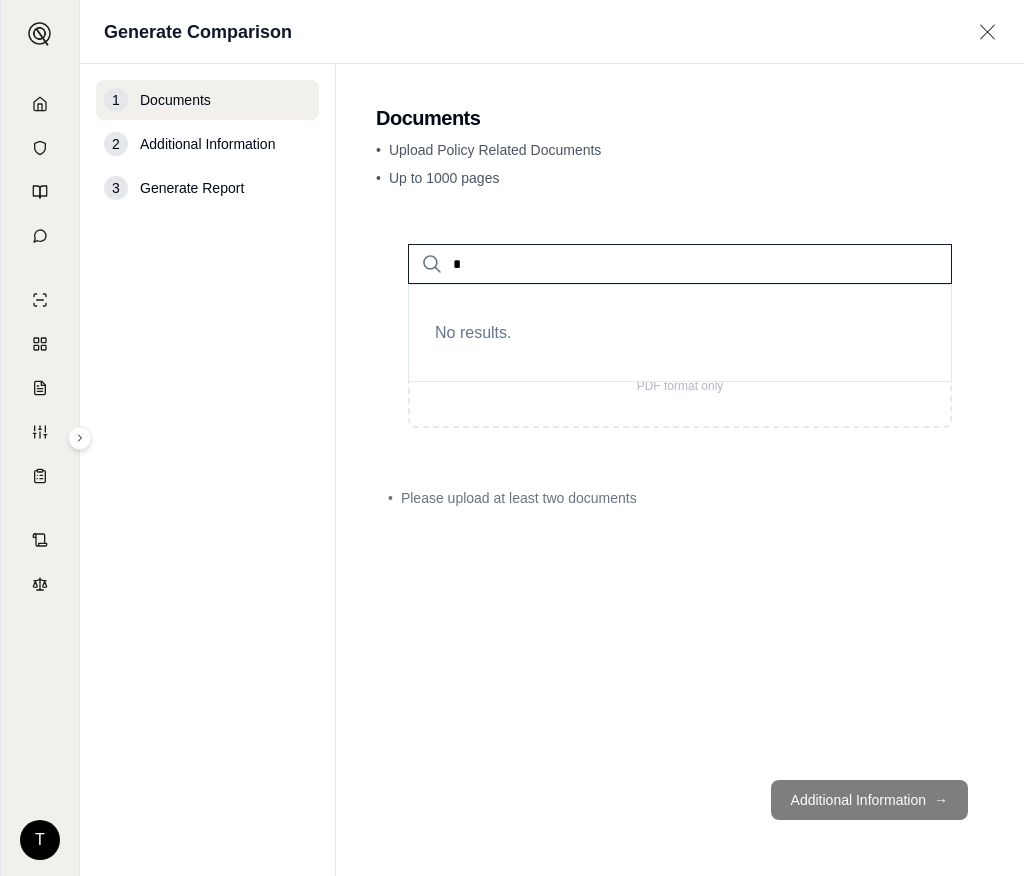 type 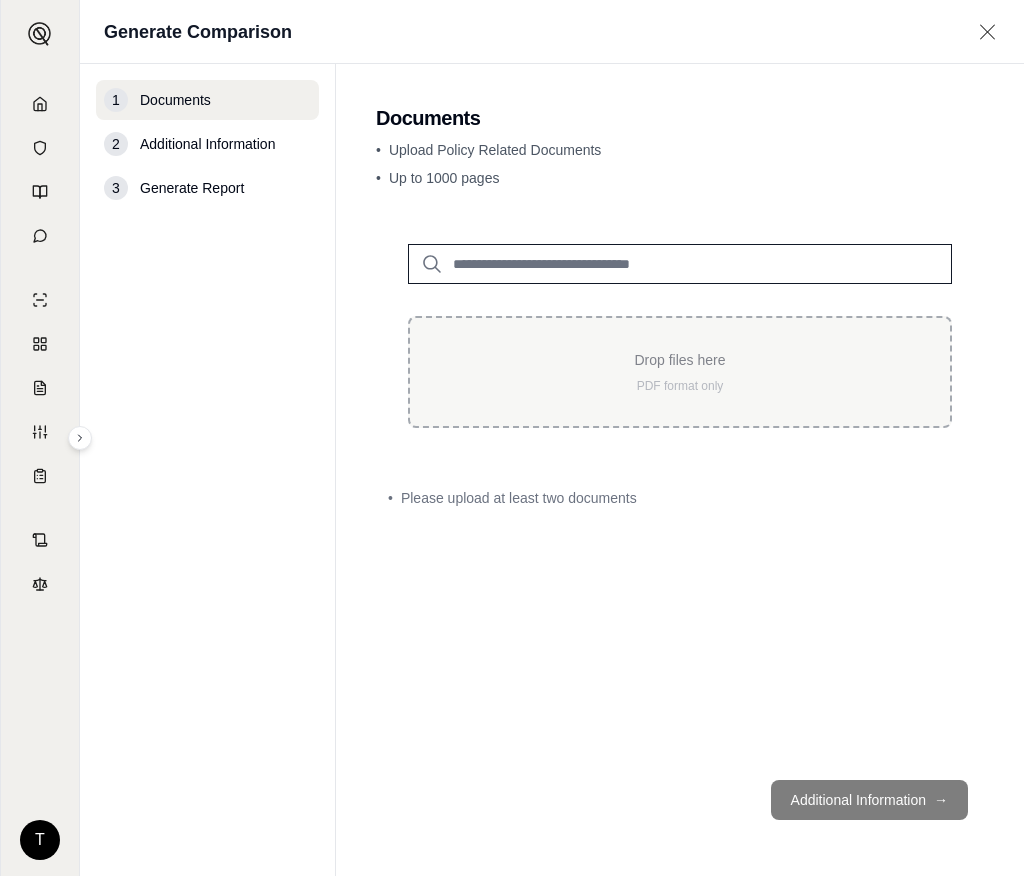 click on "Drop files here" at bounding box center (680, 360) 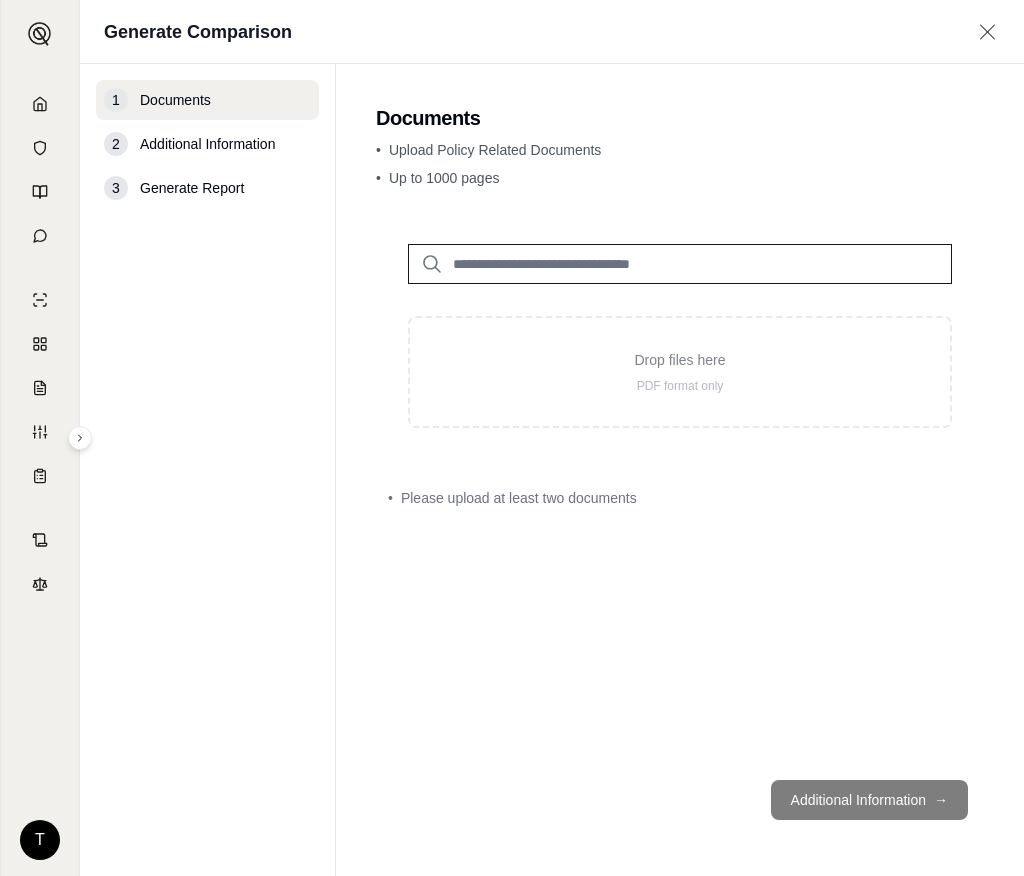 drag, startPoint x: 643, startPoint y: 384, endPoint x: 325, endPoint y: 349, distance: 319.9203 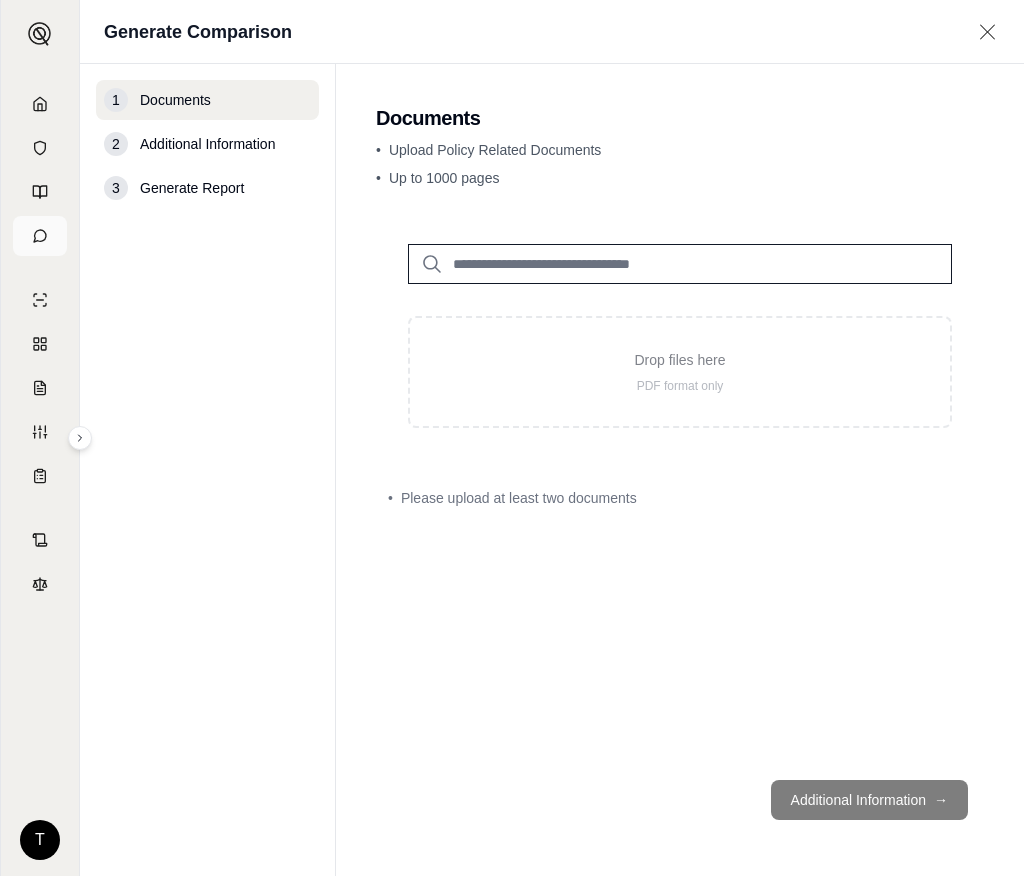 click 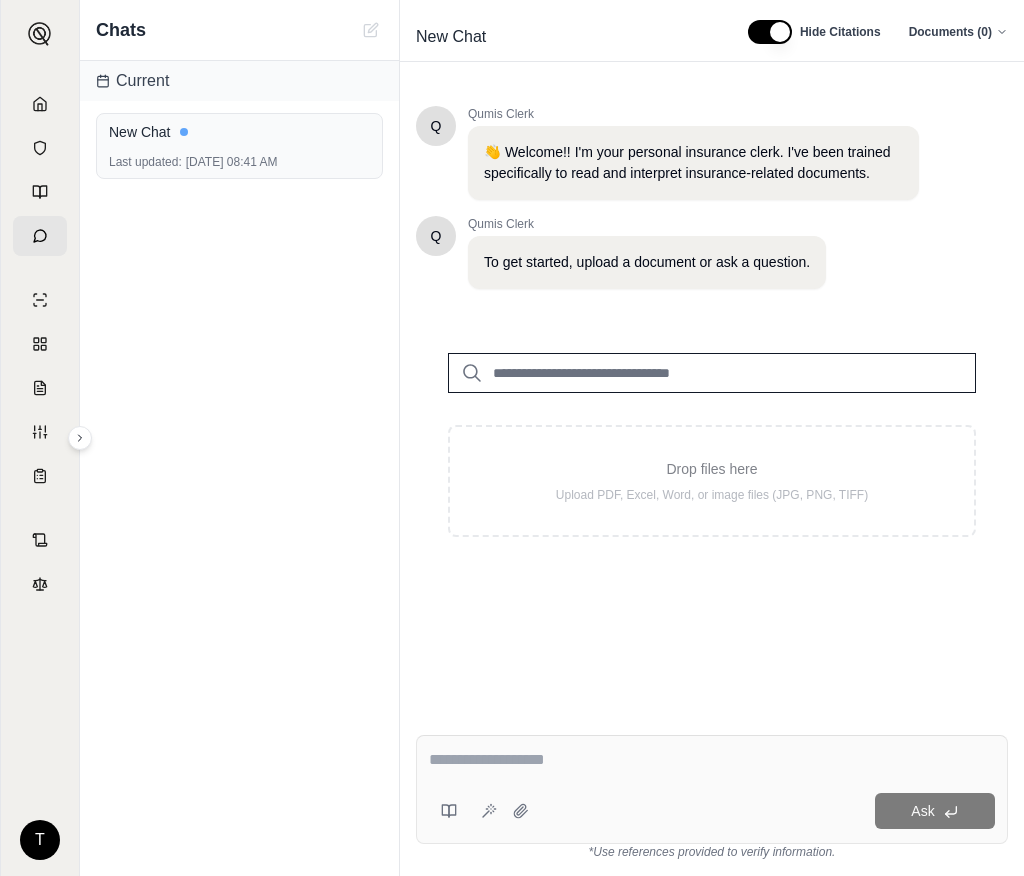 click at bounding box center [712, 373] 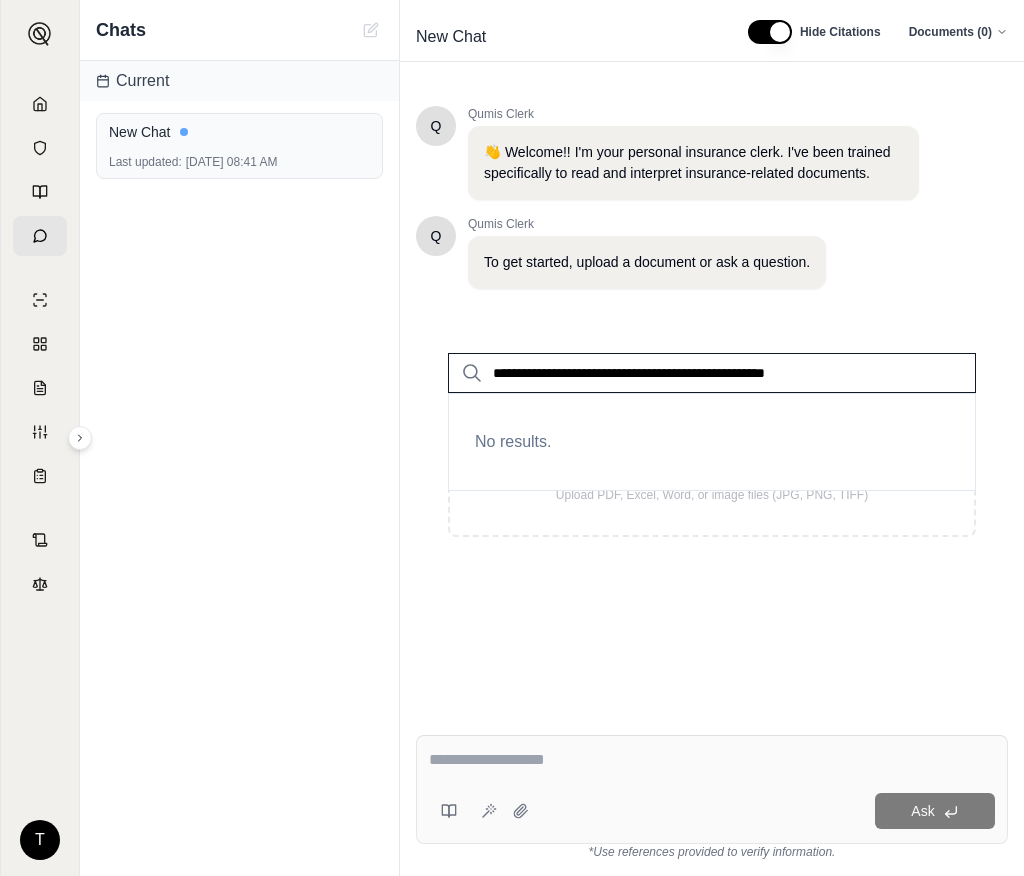 type on "**********" 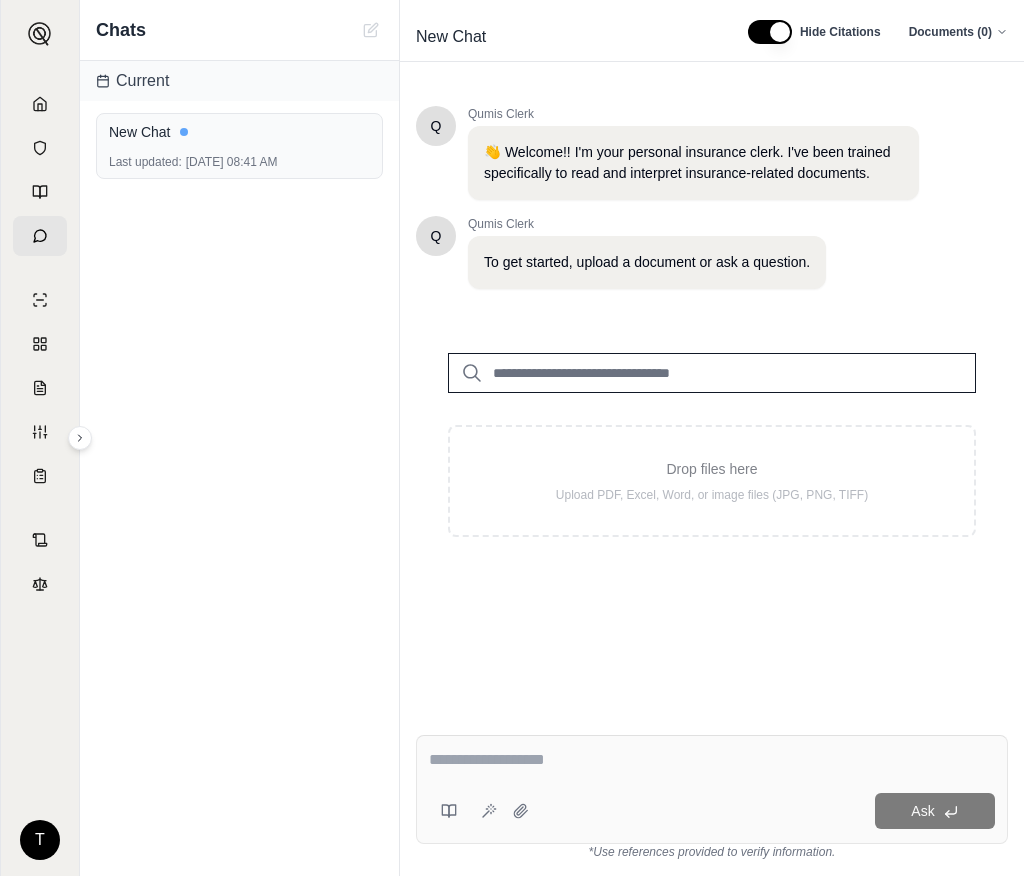 type 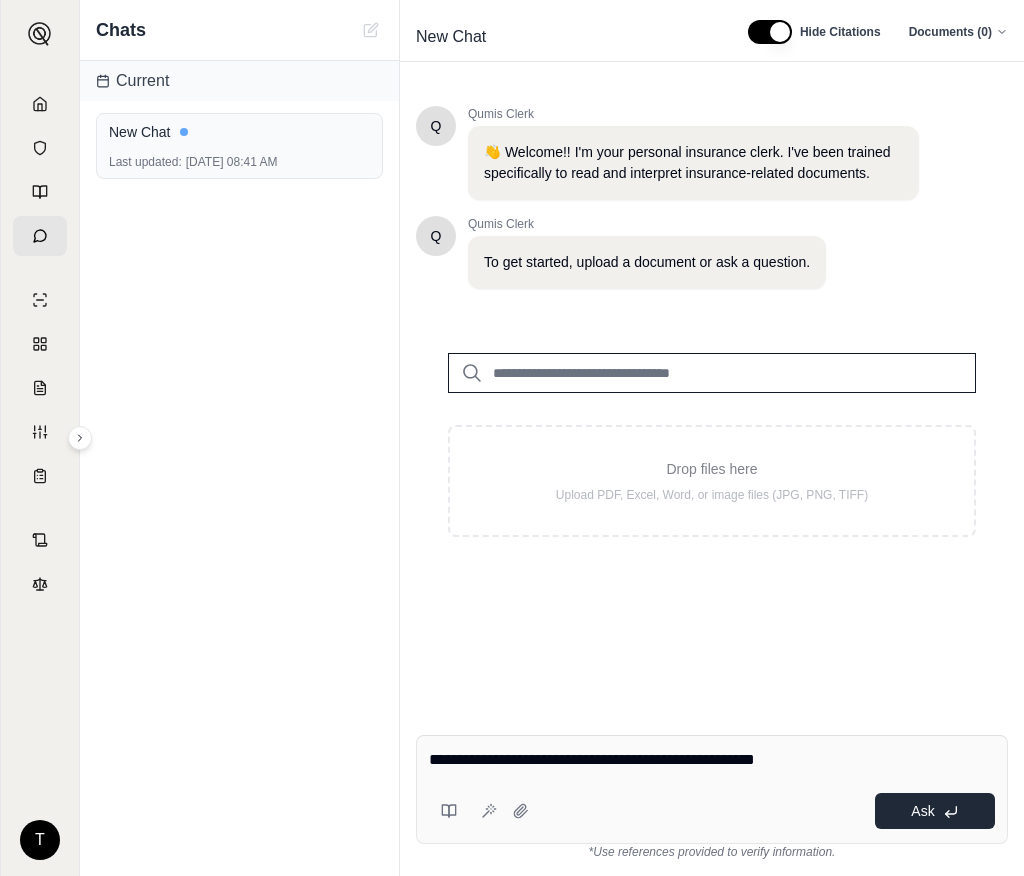 type on "**********" 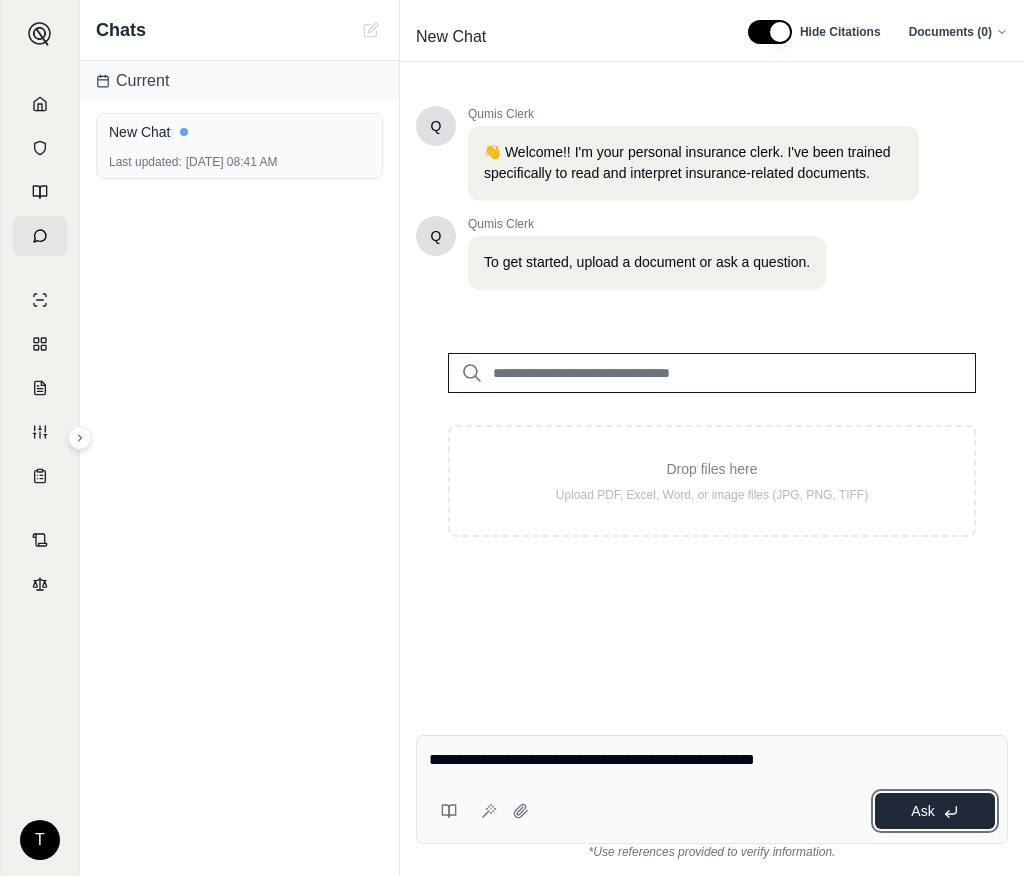 click on "Ask" at bounding box center [922, 811] 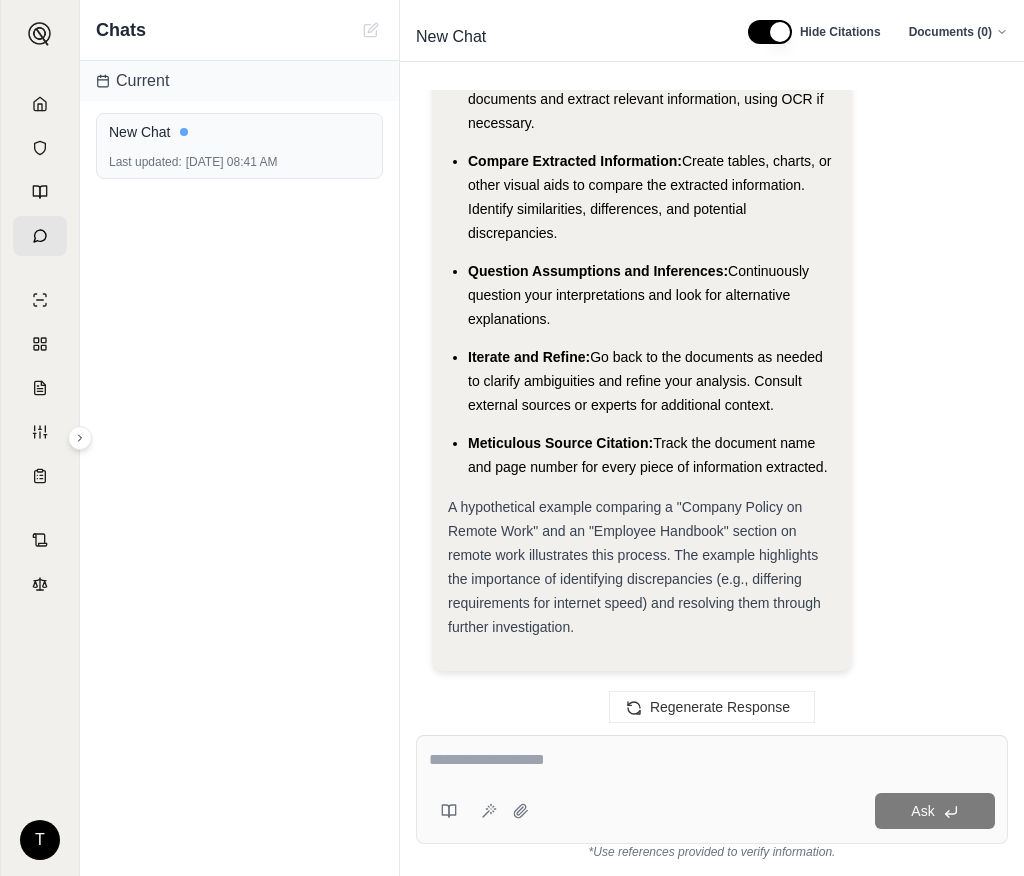 scroll, scrollTop: 4061, scrollLeft: 0, axis: vertical 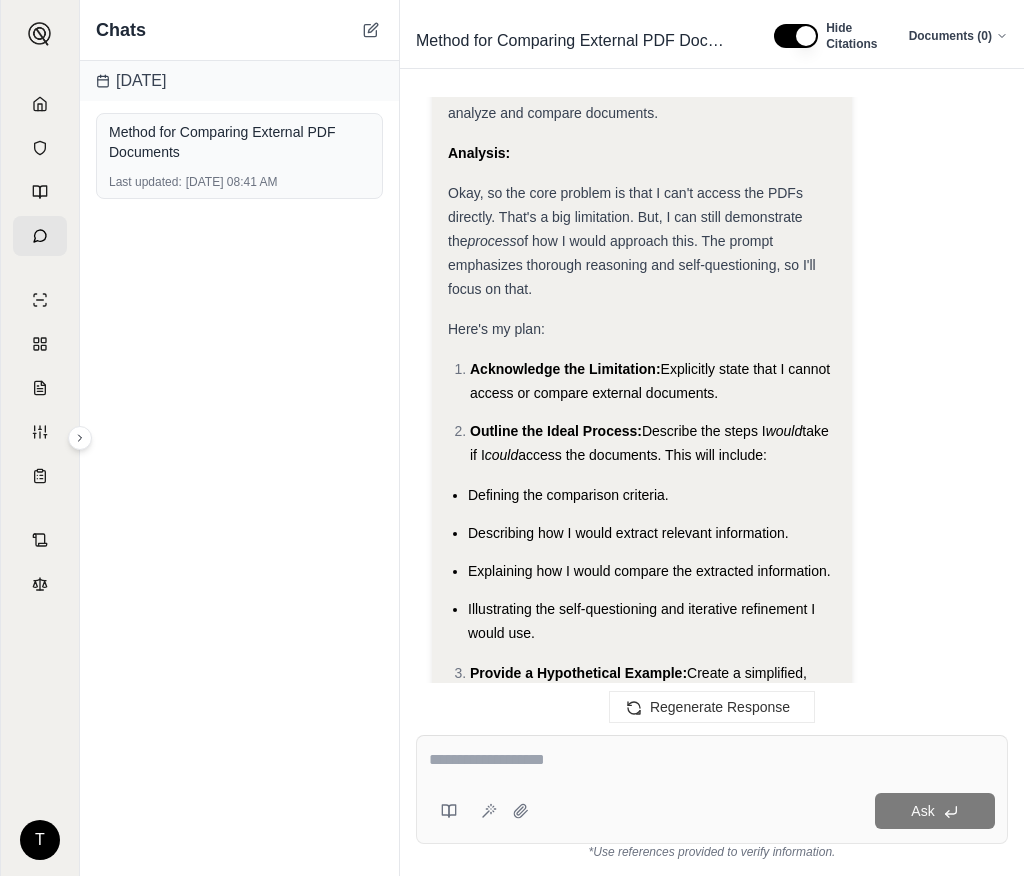 click at bounding box center (712, 760) 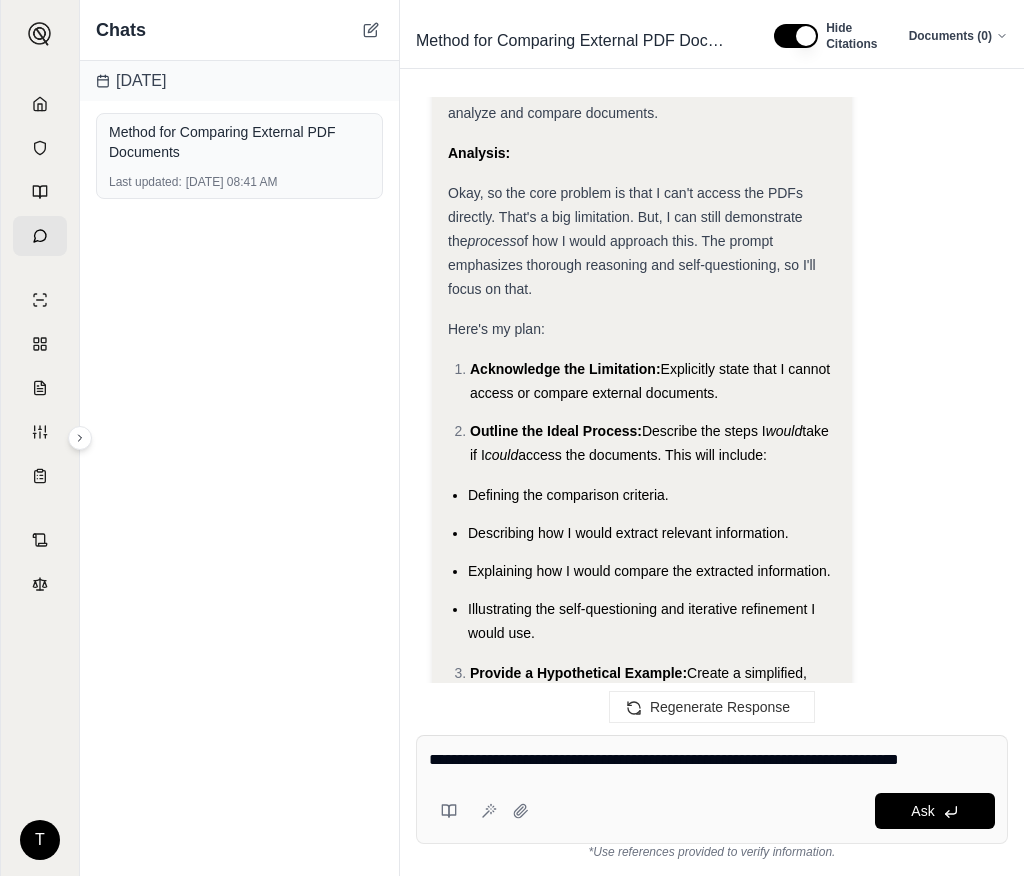 type on "**********" 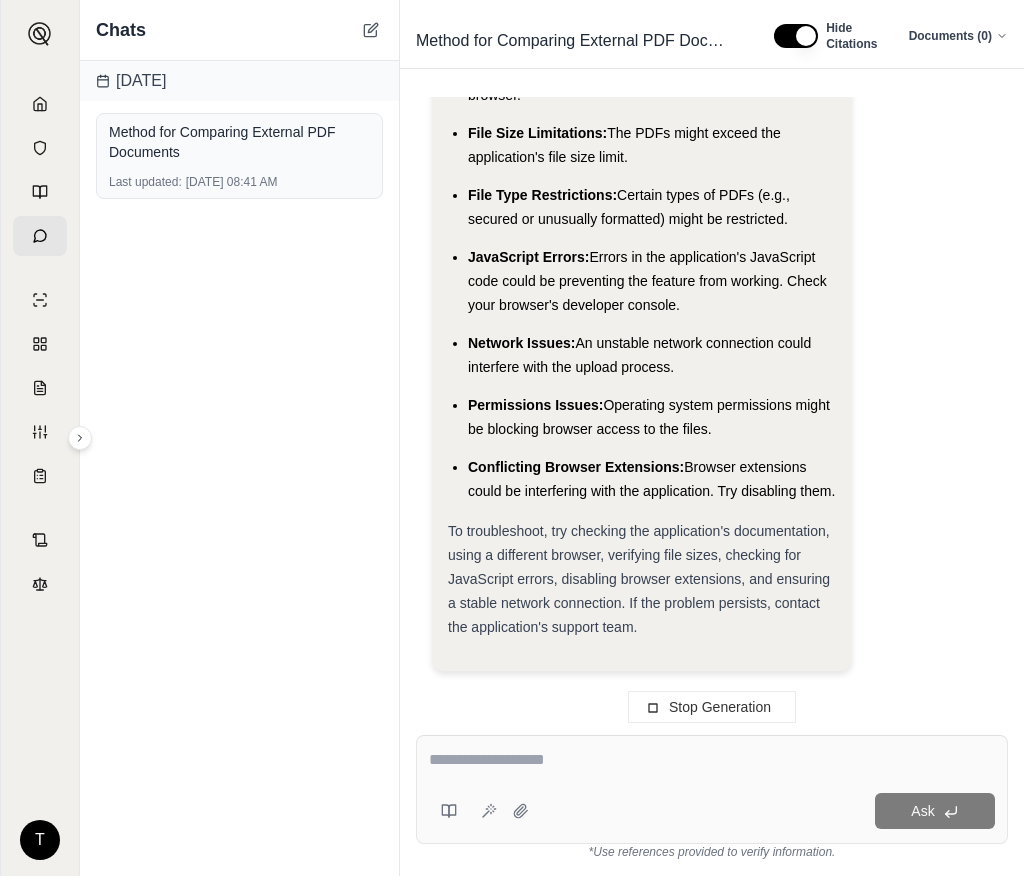 scroll, scrollTop: 6838, scrollLeft: 0, axis: vertical 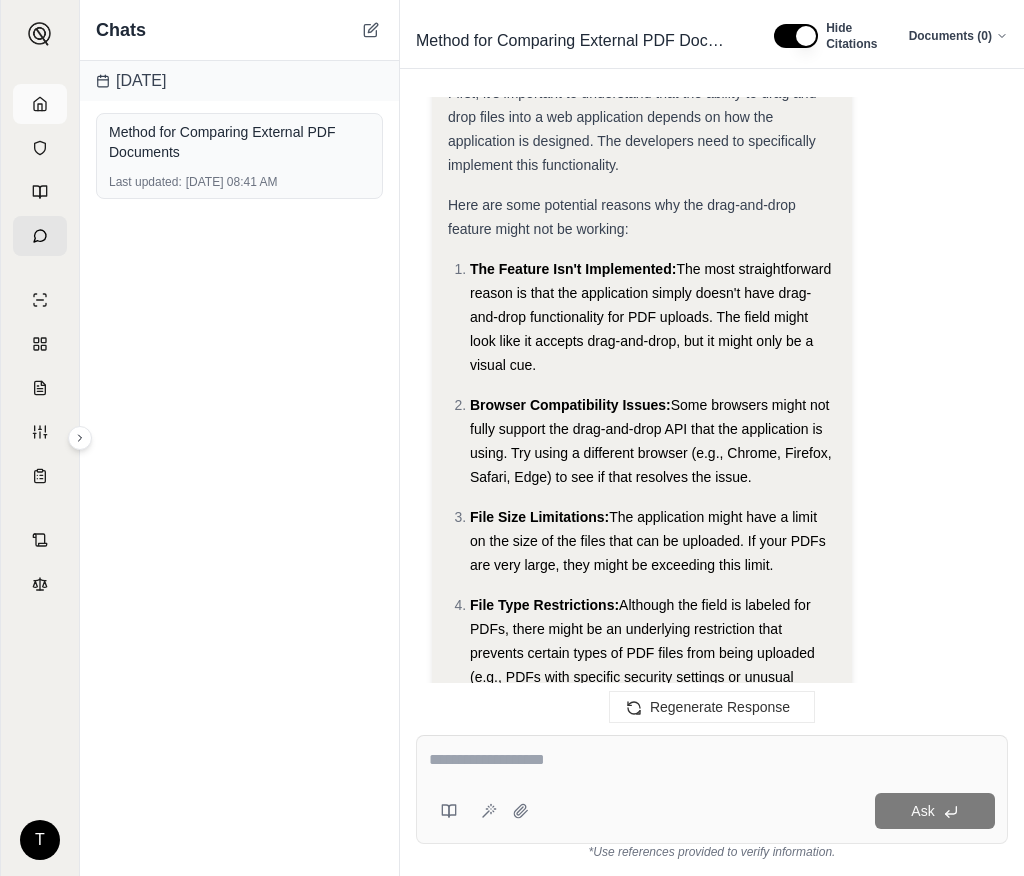 click 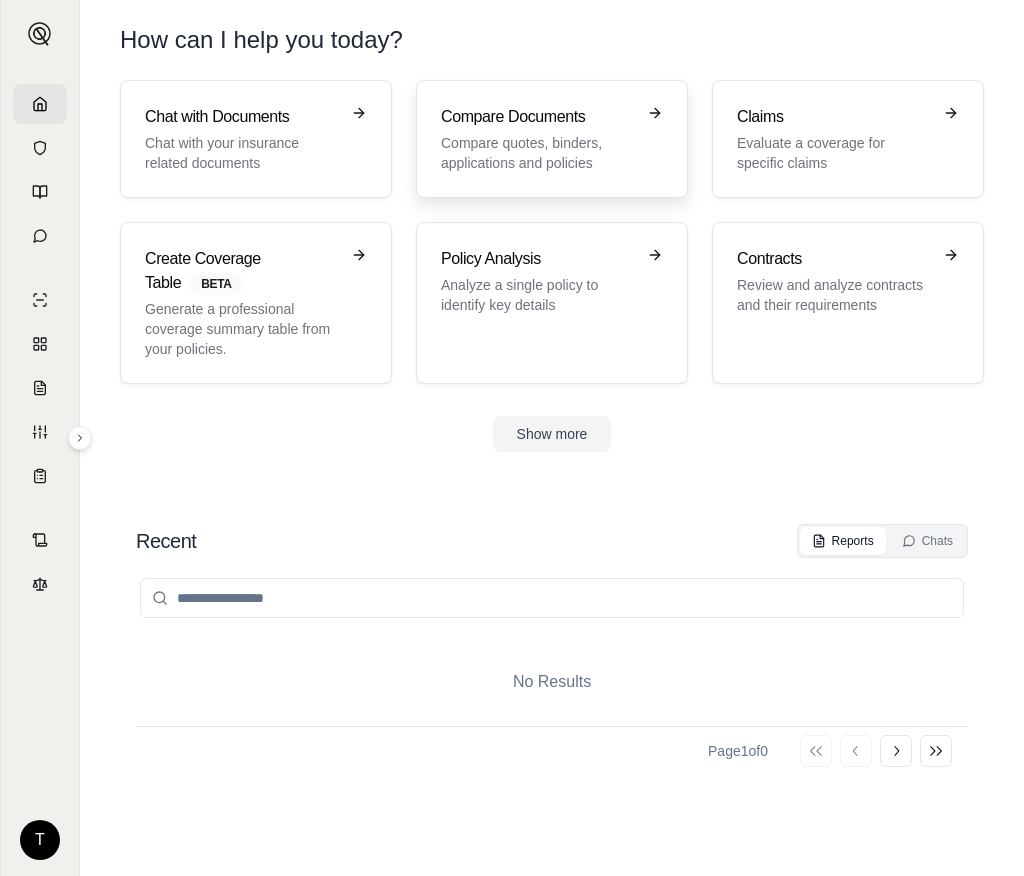 click on "Compare Documents" at bounding box center (538, 117) 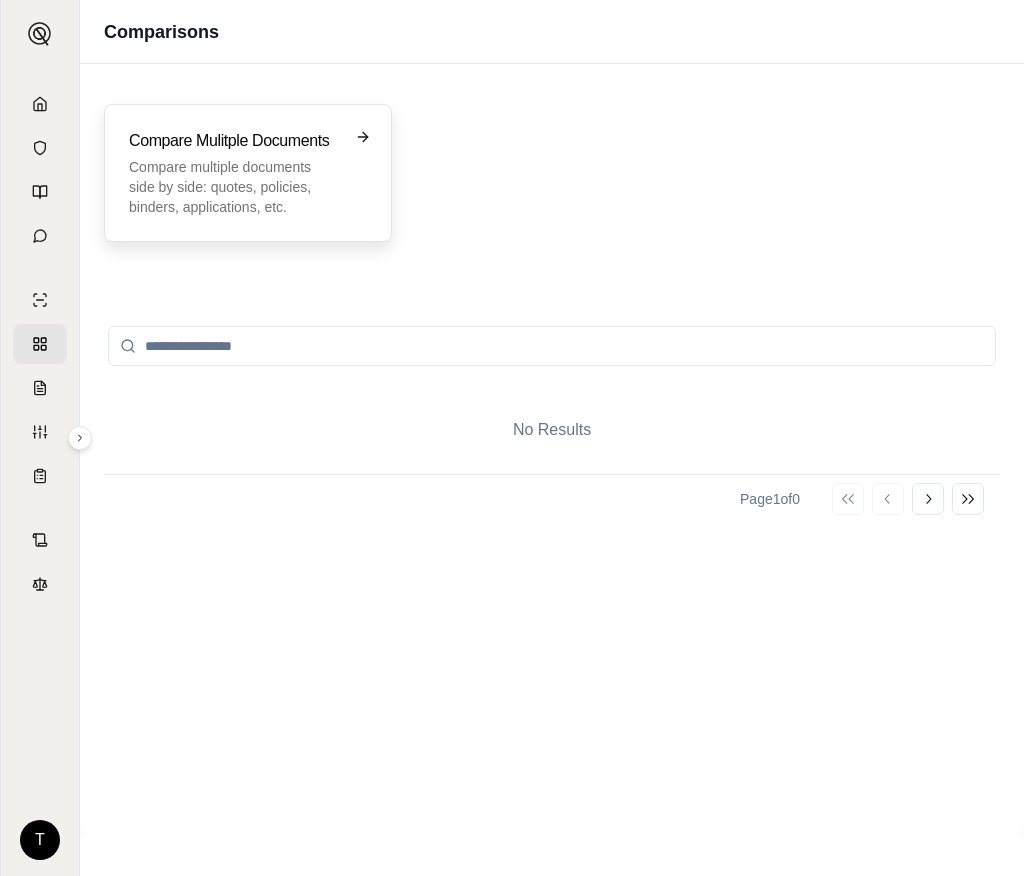 click on "Compare multiple documents side by side: quotes, policies, binders, applications, etc." at bounding box center (234, 187) 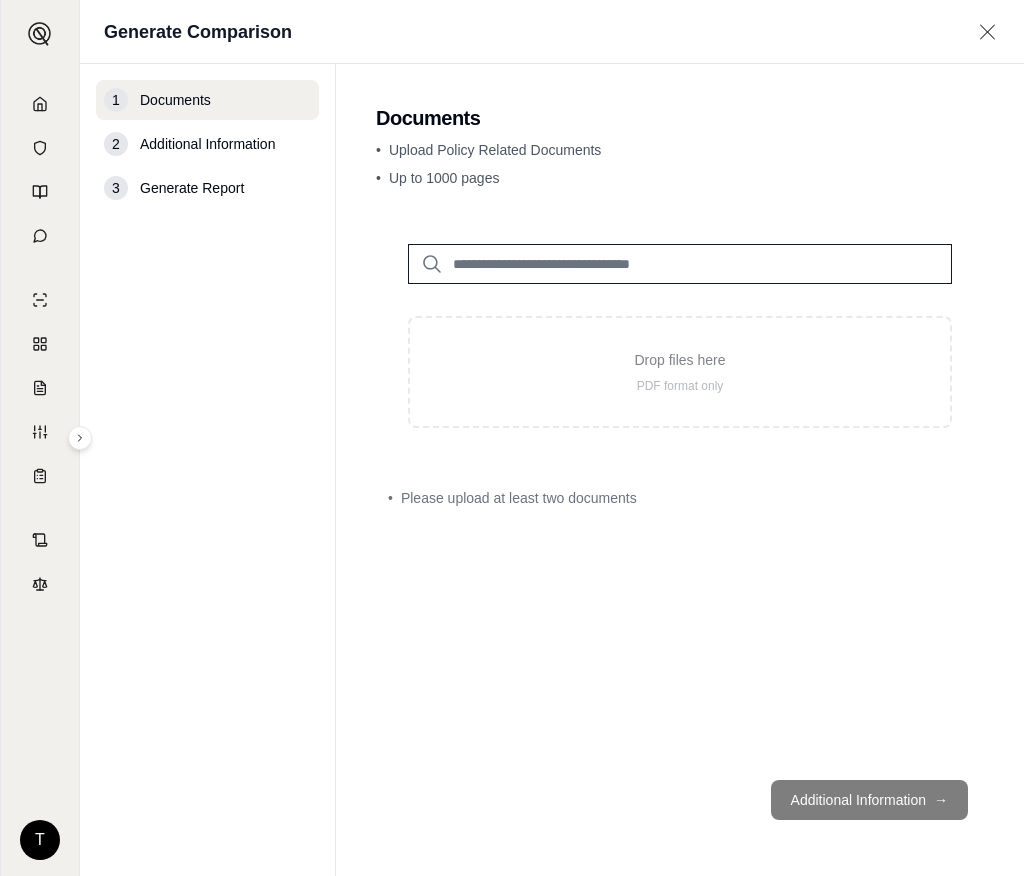 click on "Additional Information →" at bounding box center (680, 800) 